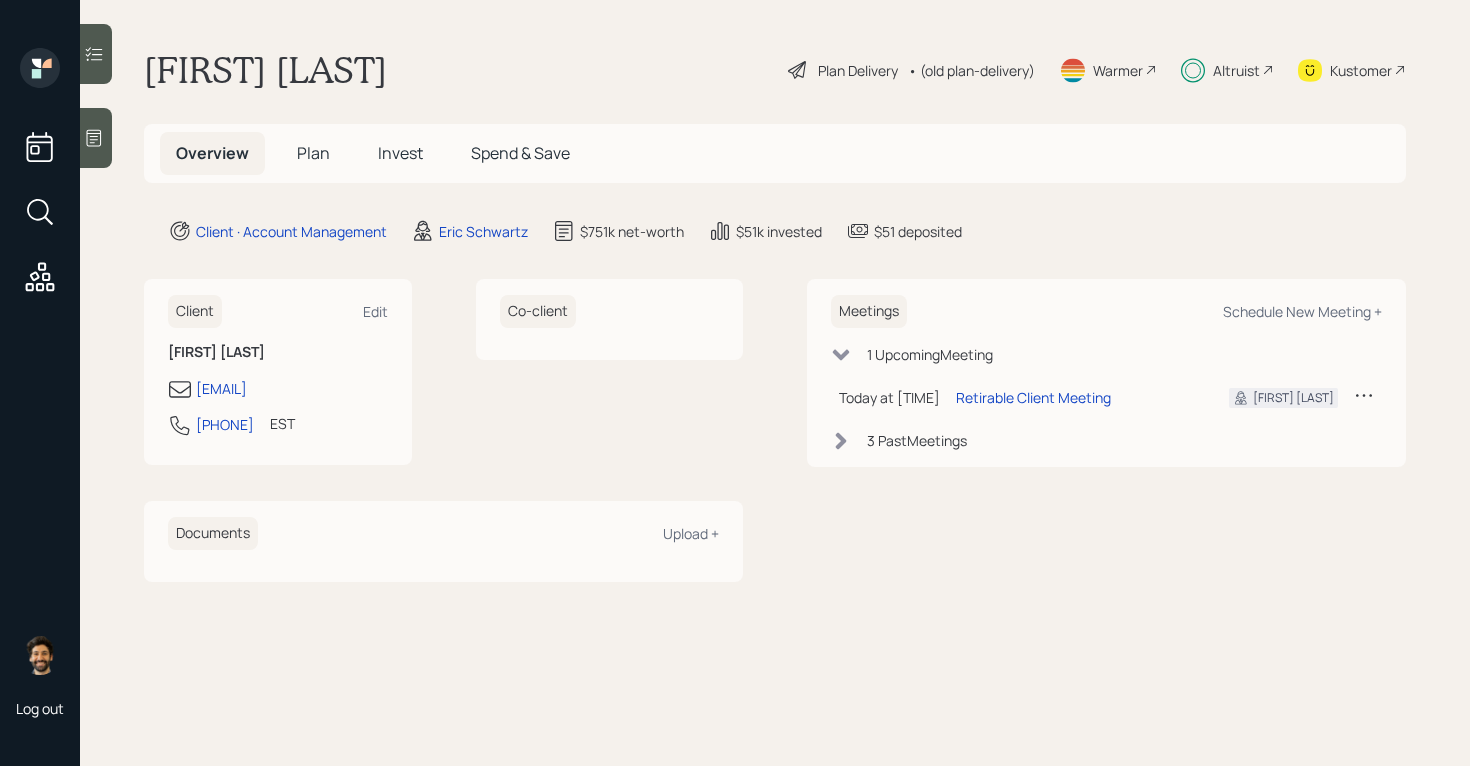 scroll, scrollTop: 0, scrollLeft: 0, axis: both 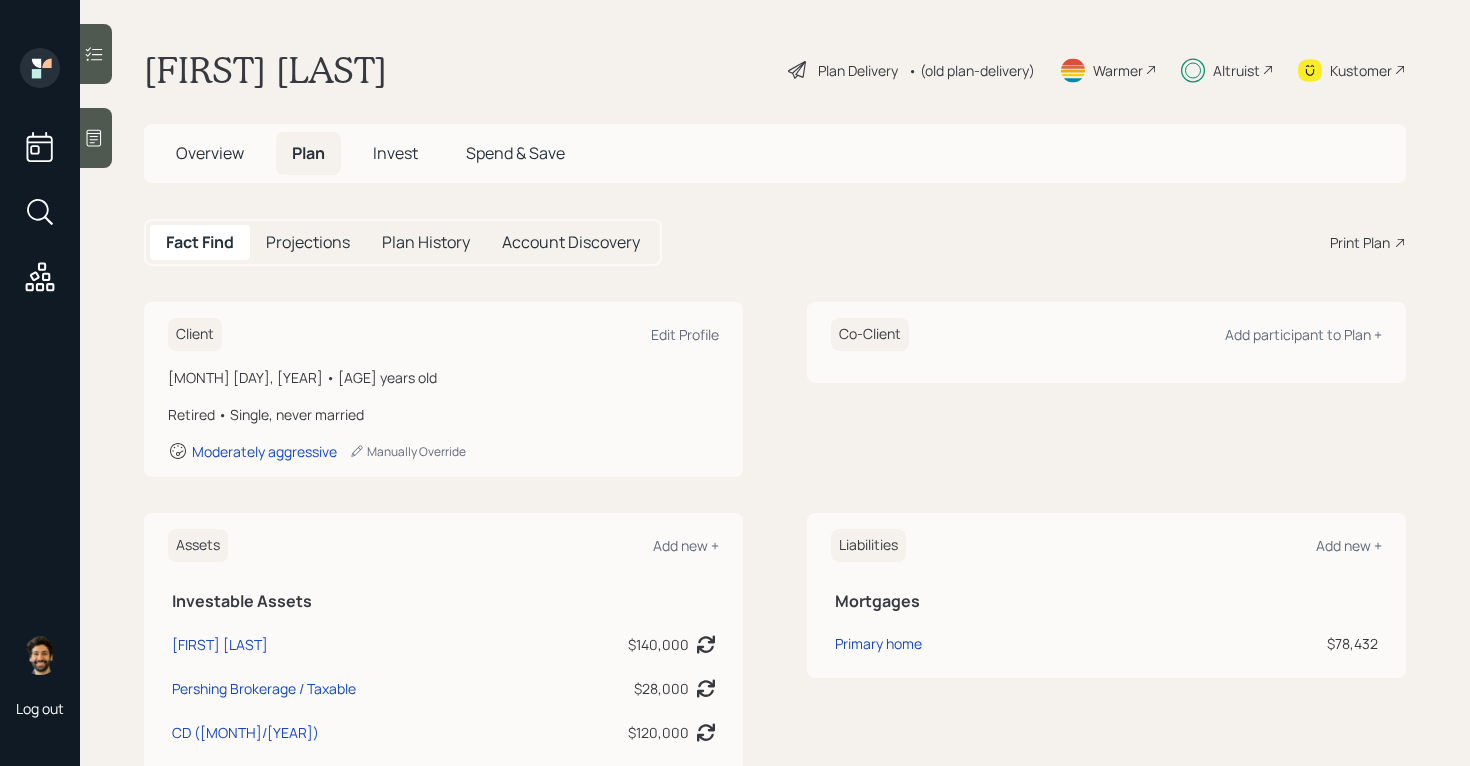 click on "• (old plan-delivery)" at bounding box center (971, 70) 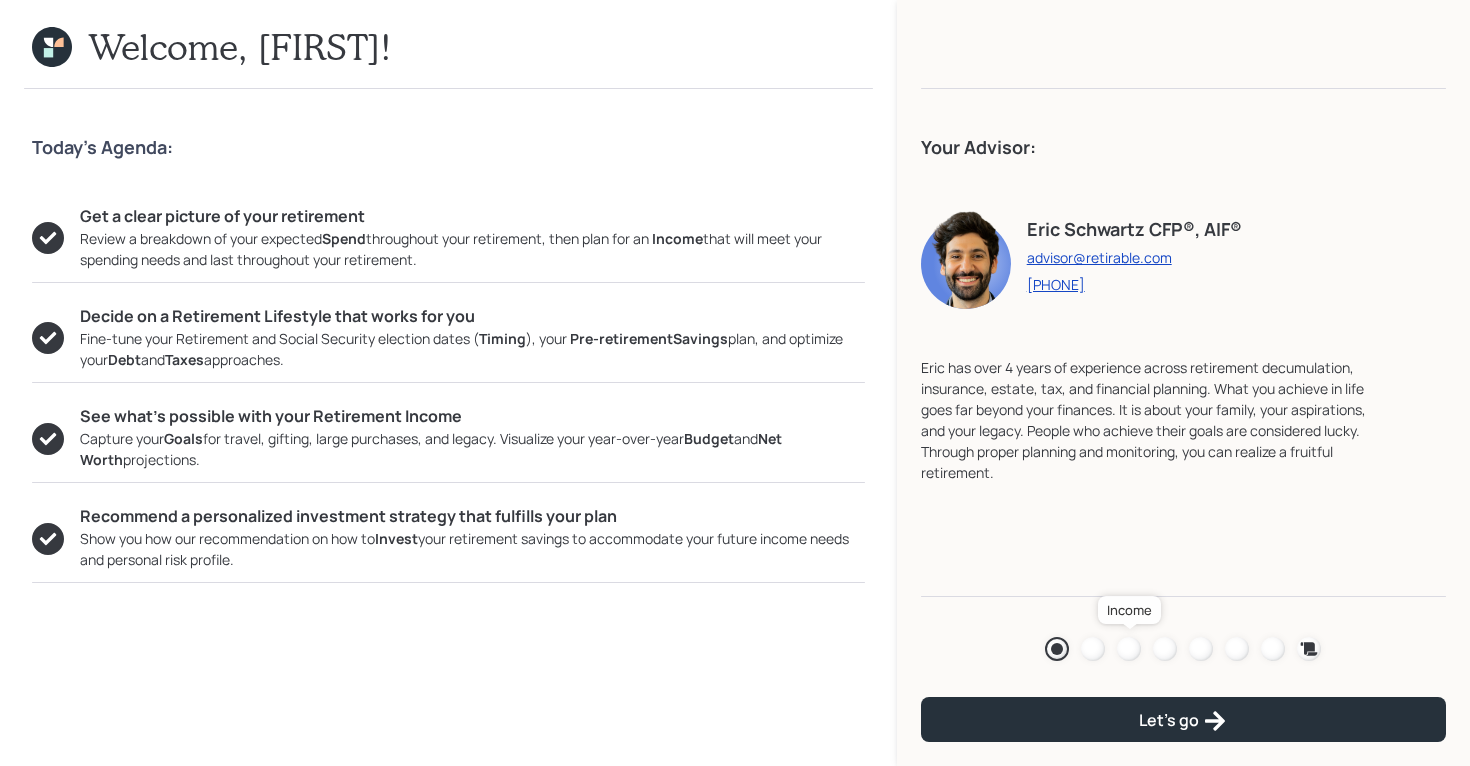 click at bounding box center [1129, 649] 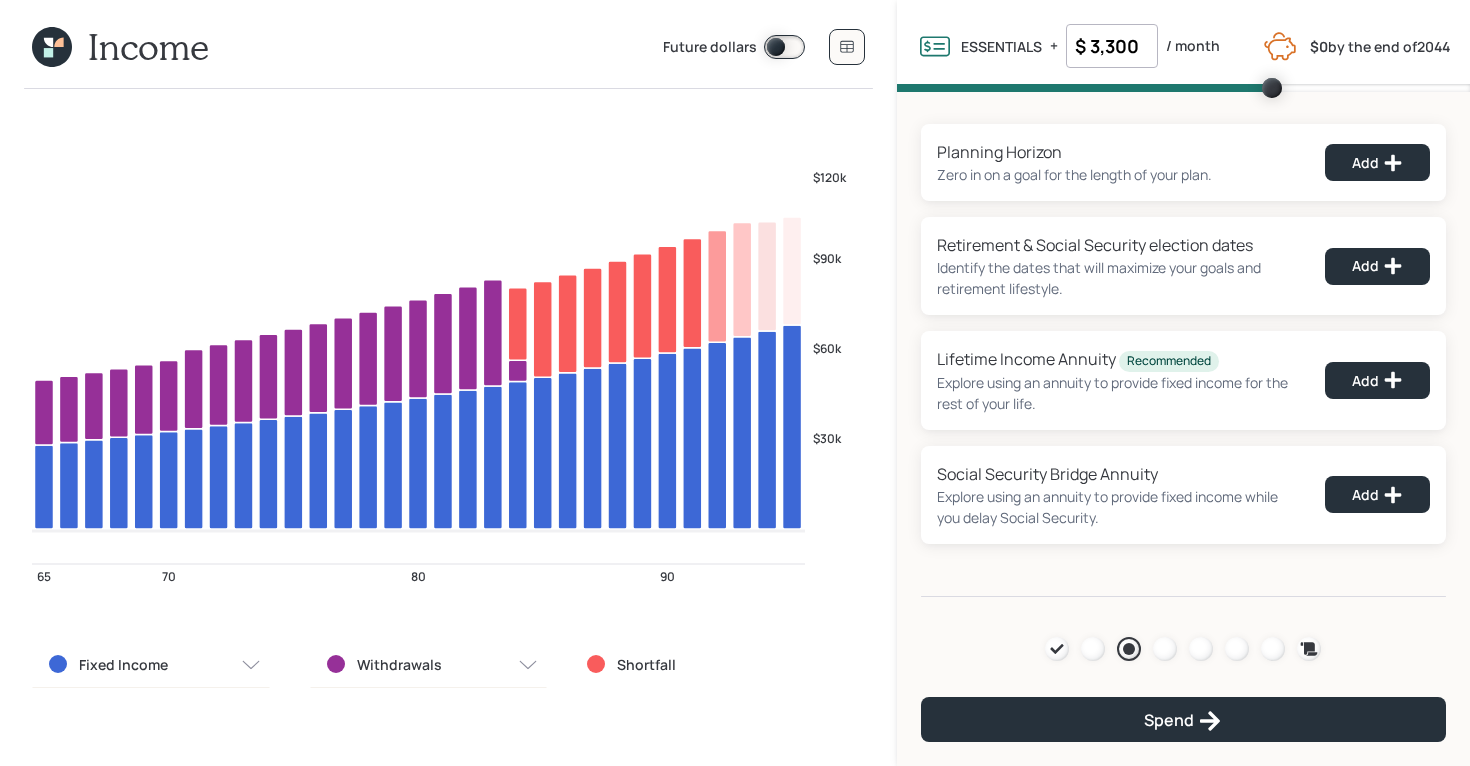 click 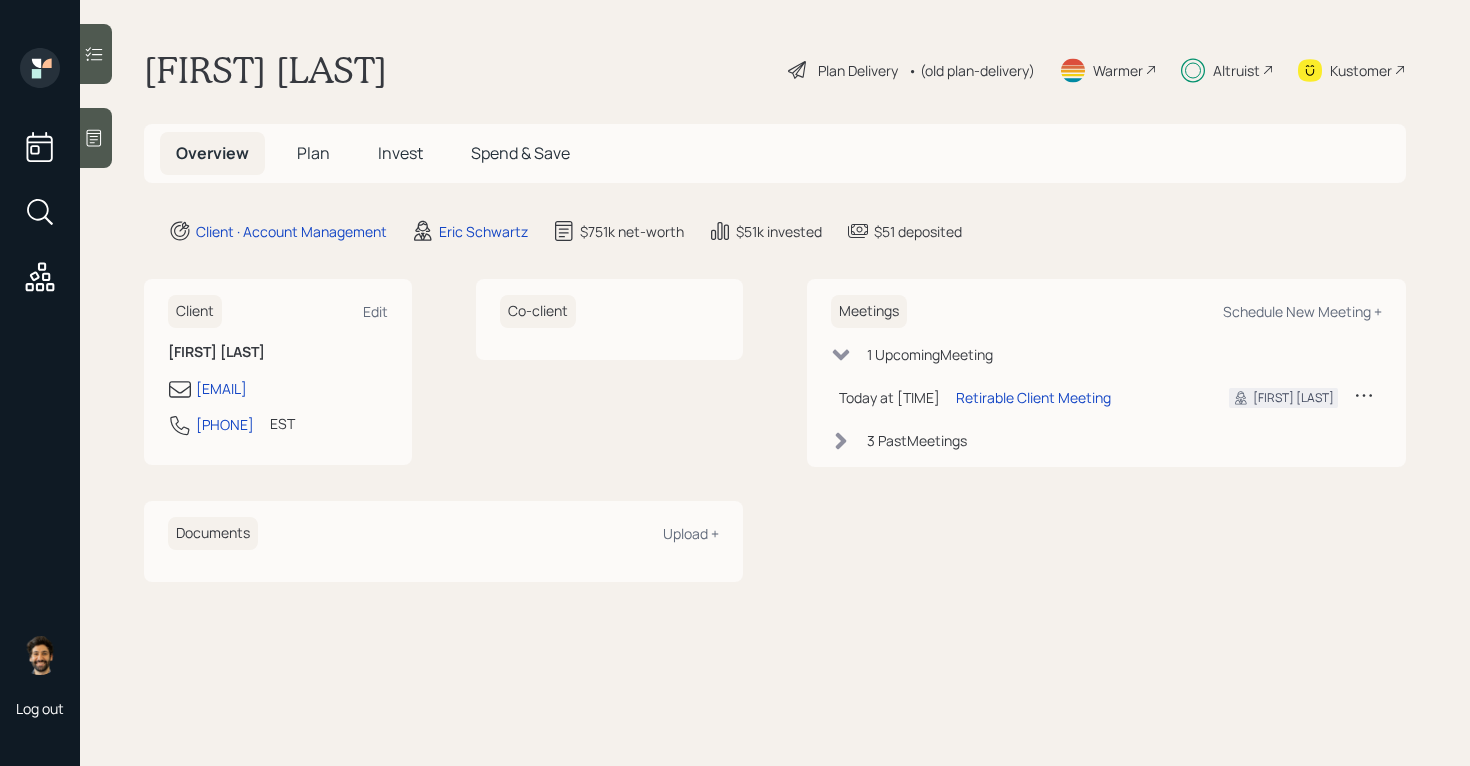 click on "Plan" at bounding box center [313, 153] 